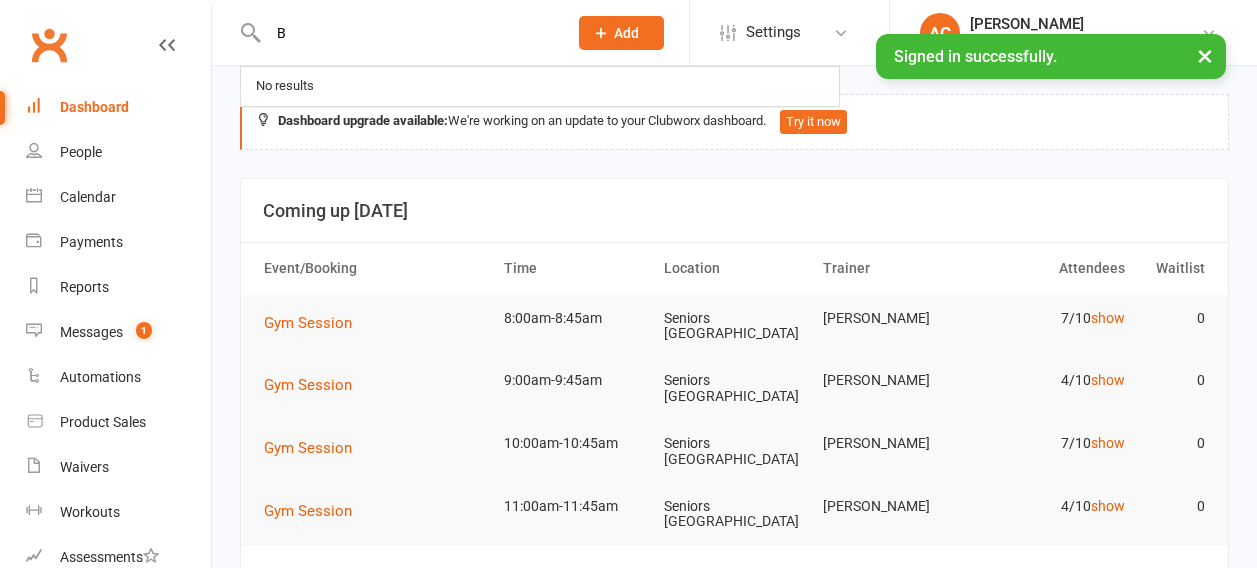 scroll, scrollTop: 0, scrollLeft: 0, axis: both 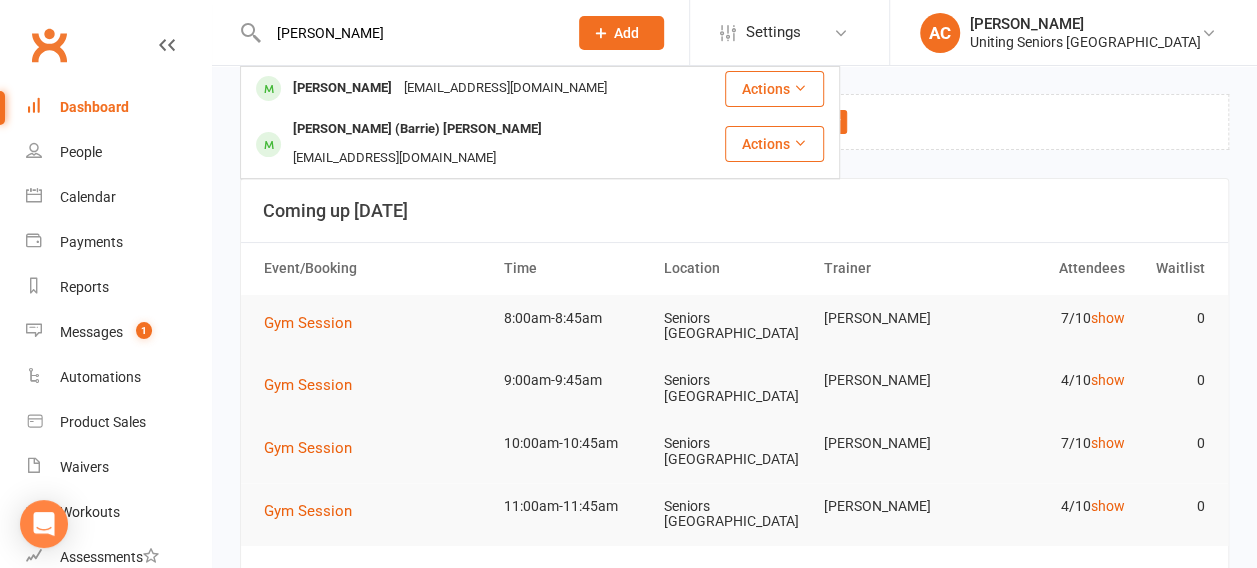 type on "[PERSON_NAME]" 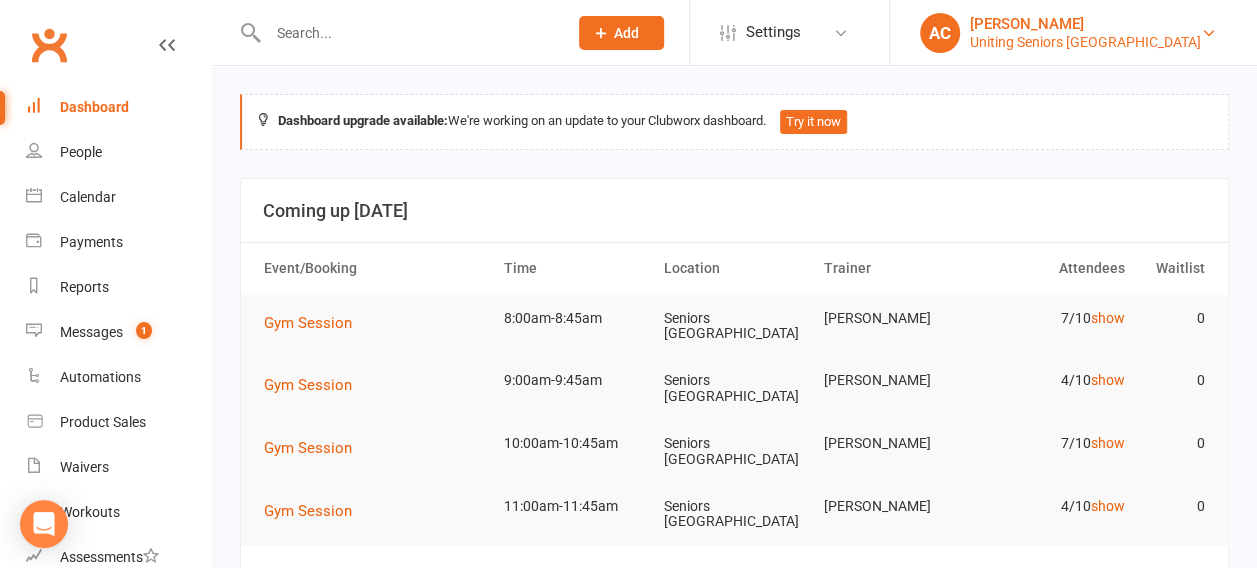 click on "Uniting Seniors [GEOGRAPHIC_DATA]" at bounding box center [1085, 42] 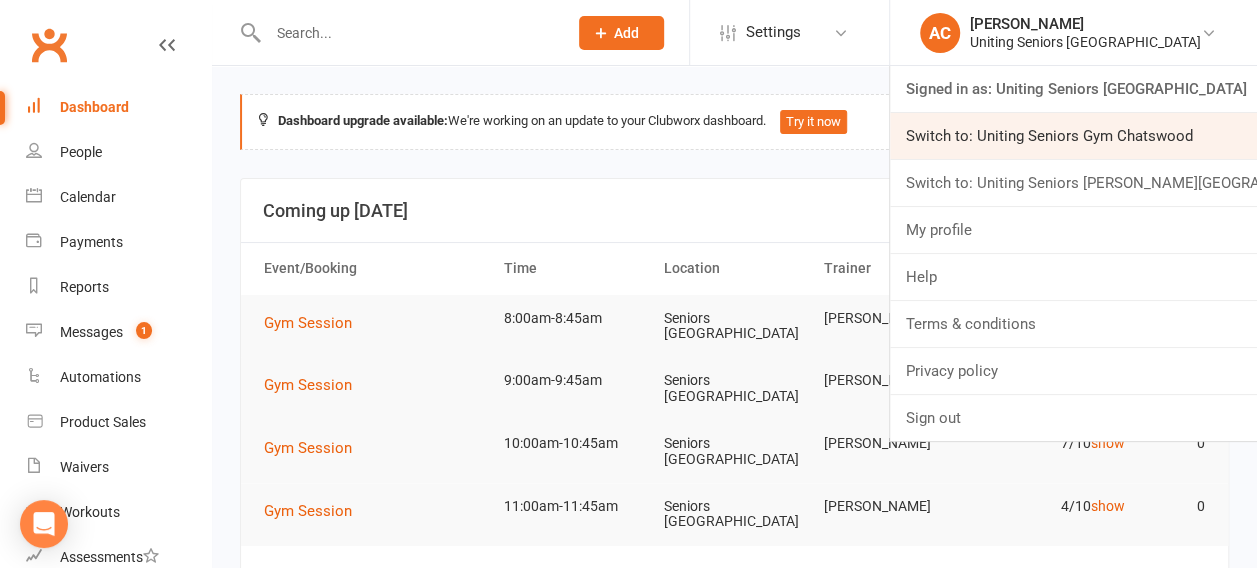 click on "Switch to: Uniting Seniors Gym Chatswood" at bounding box center (1073, 136) 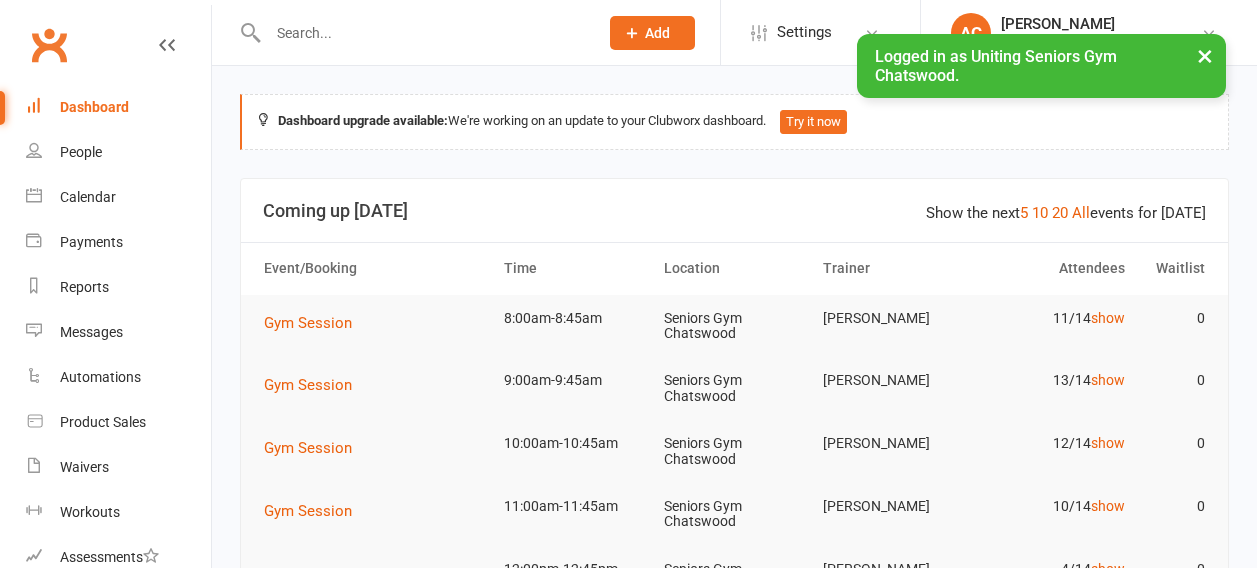scroll, scrollTop: 0, scrollLeft: 0, axis: both 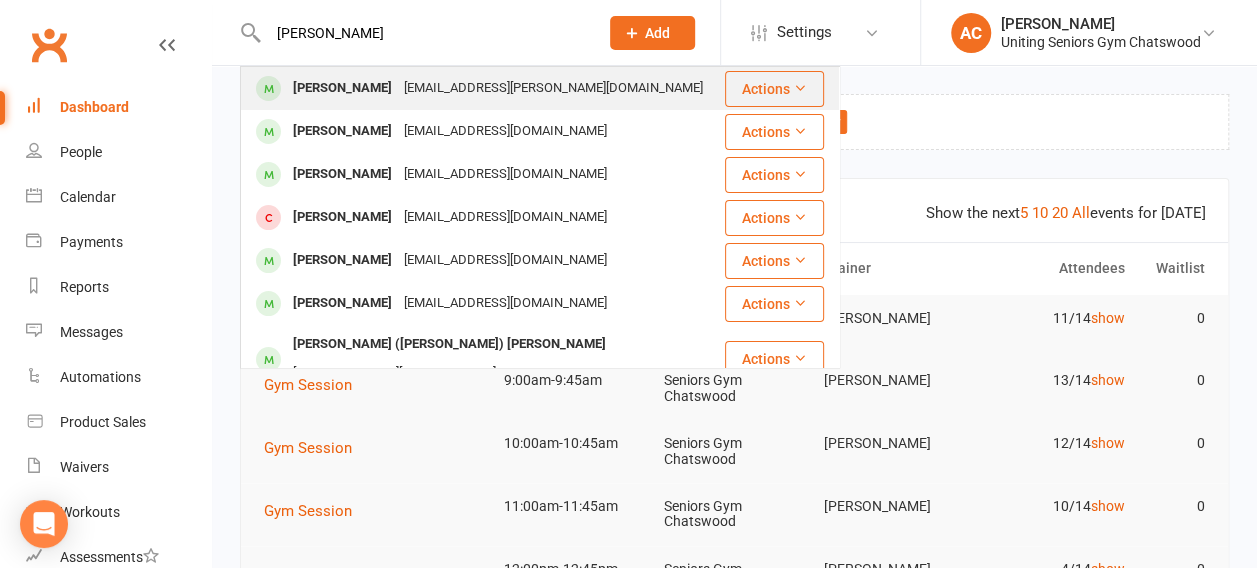 type on "Brian Niland" 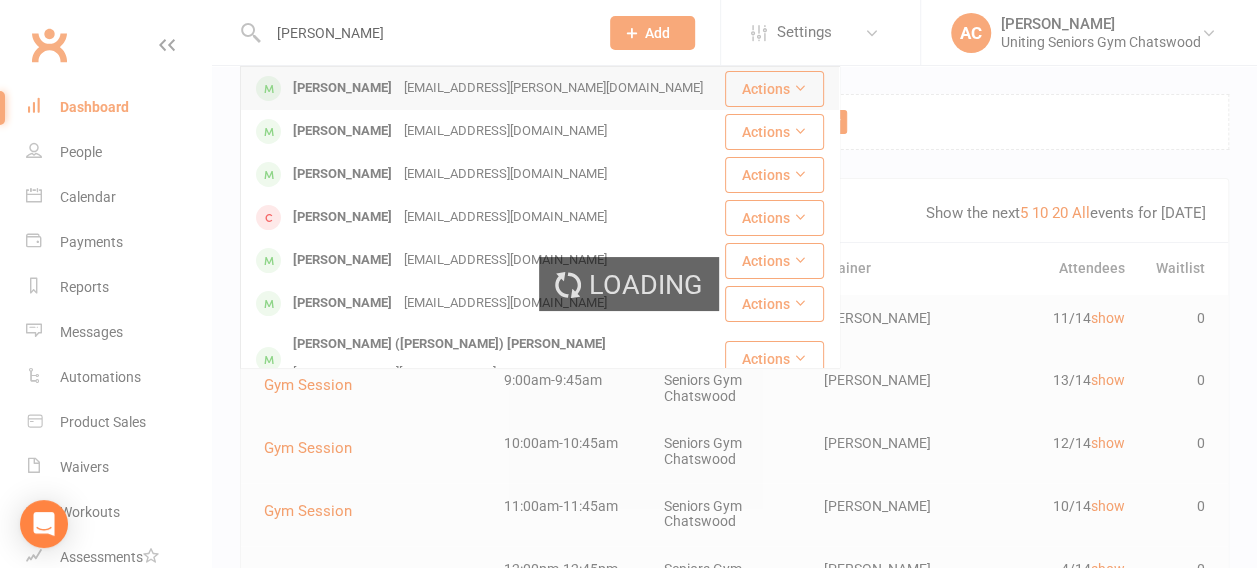 type 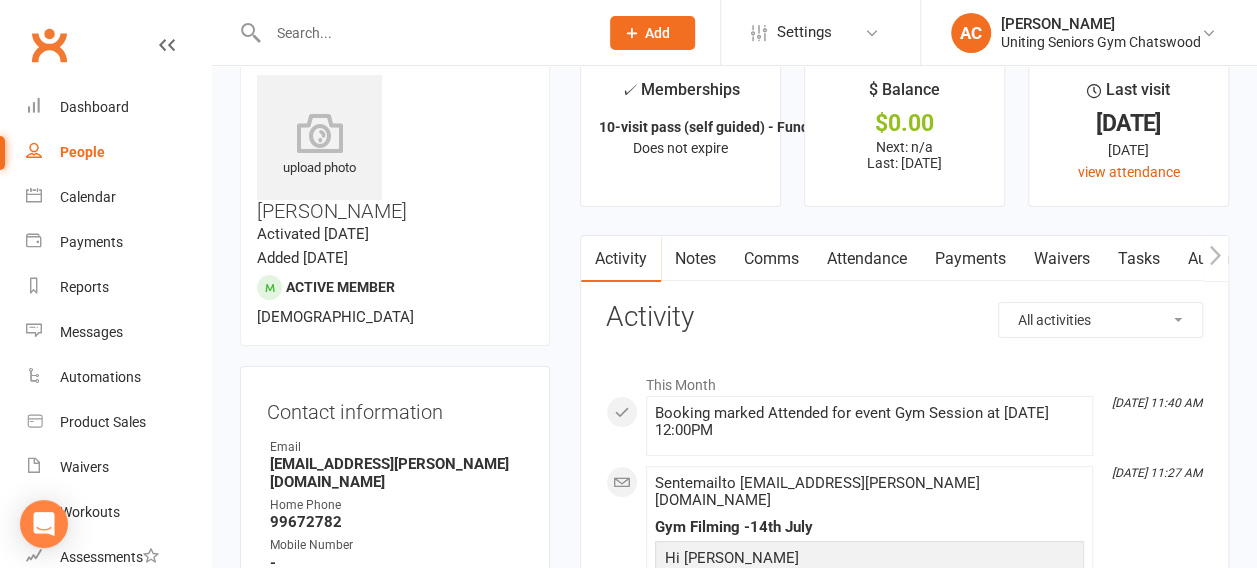 scroll, scrollTop: 0, scrollLeft: 0, axis: both 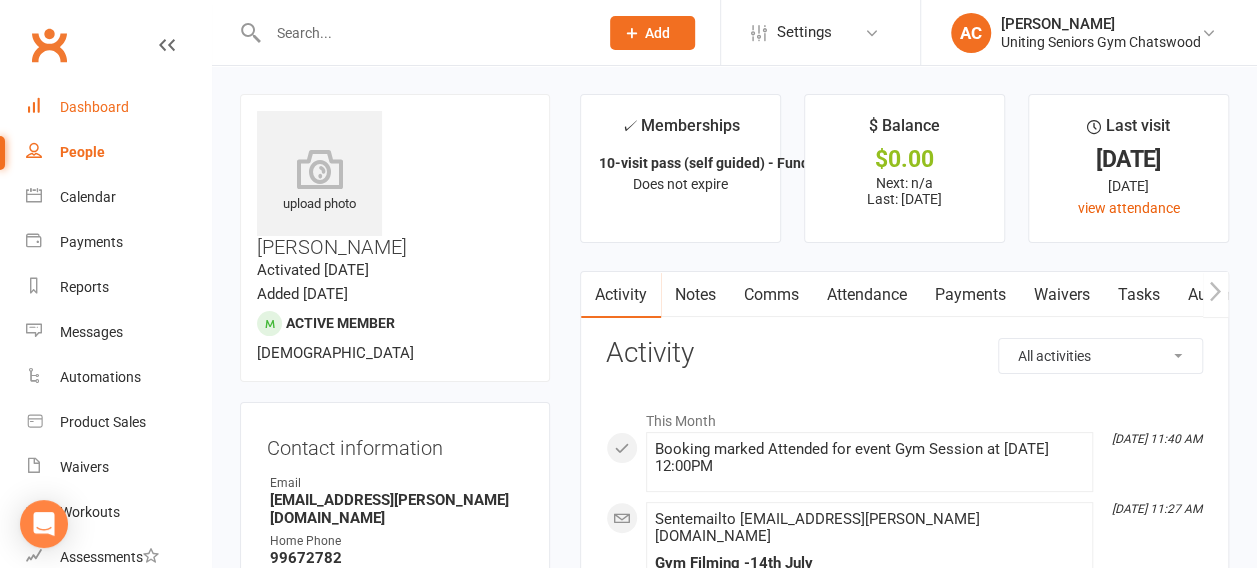 click on "Dashboard" at bounding box center [94, 107] 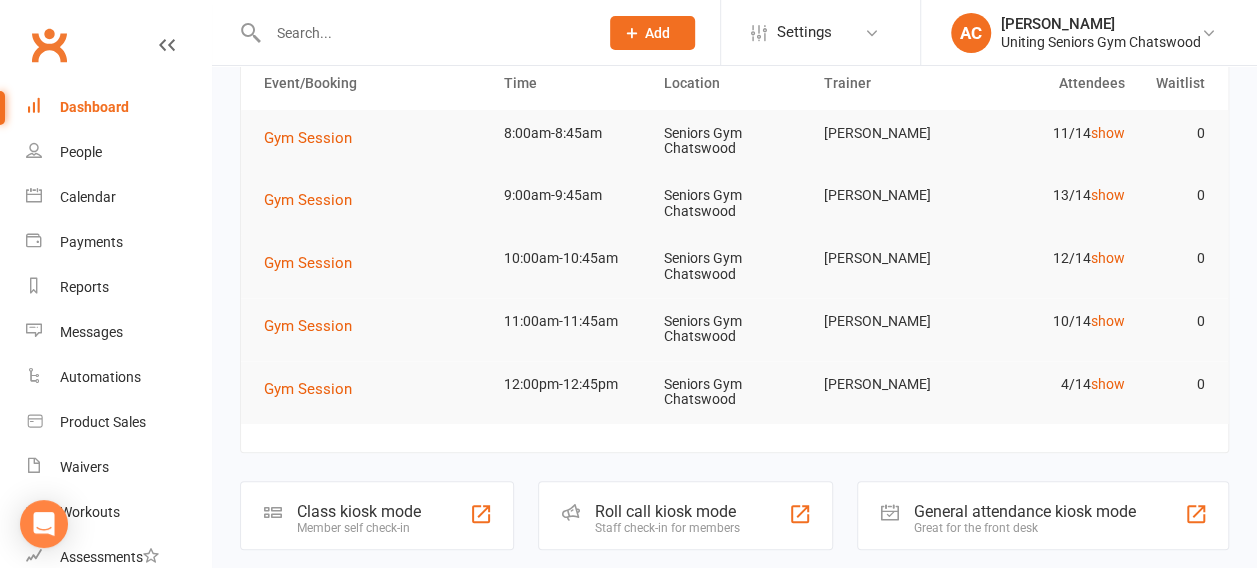 scroll, scrollTop: 186, scrollLeft: 0, axis: vertical 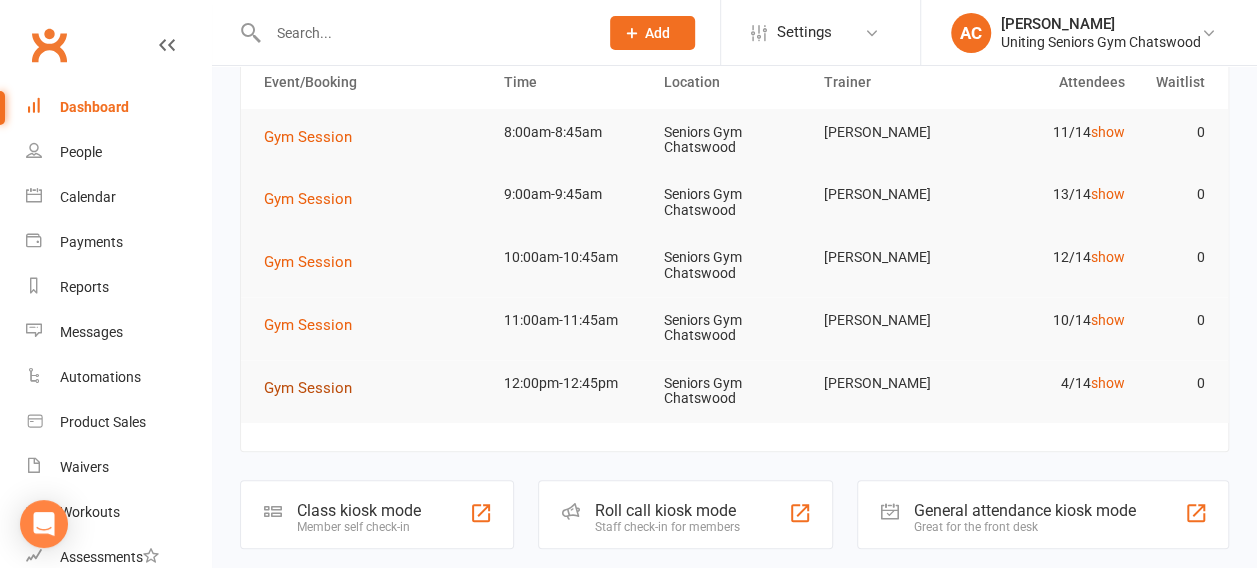 click on "Gym Session" at bounding box center (315, 388) 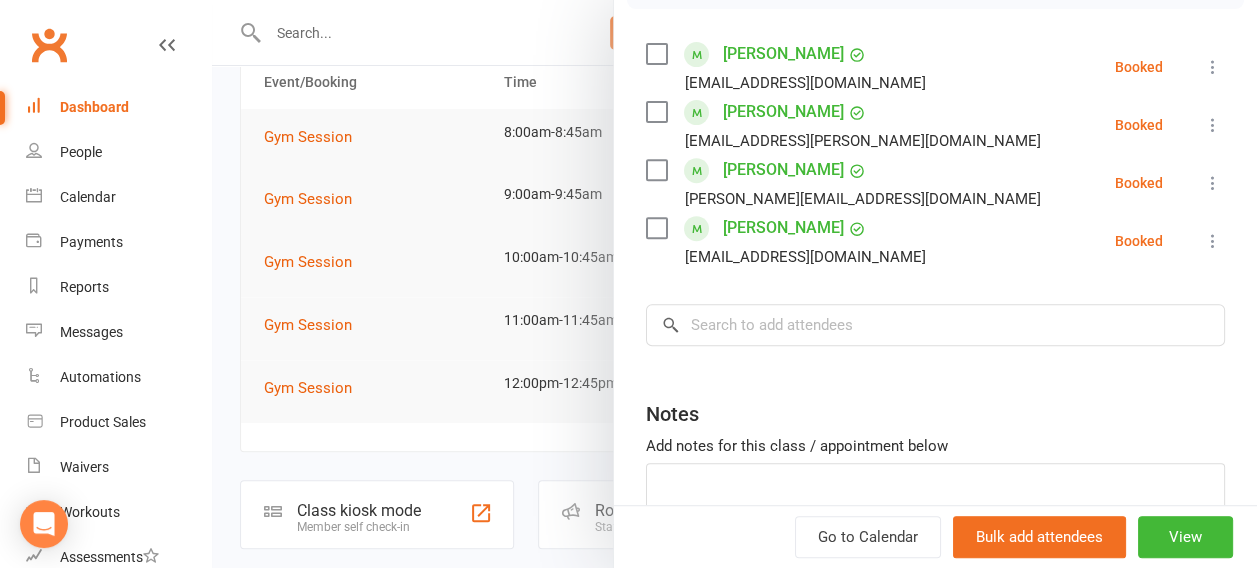 scroll, scrollTop: 335, scrollLeft: 0, axis: vertical 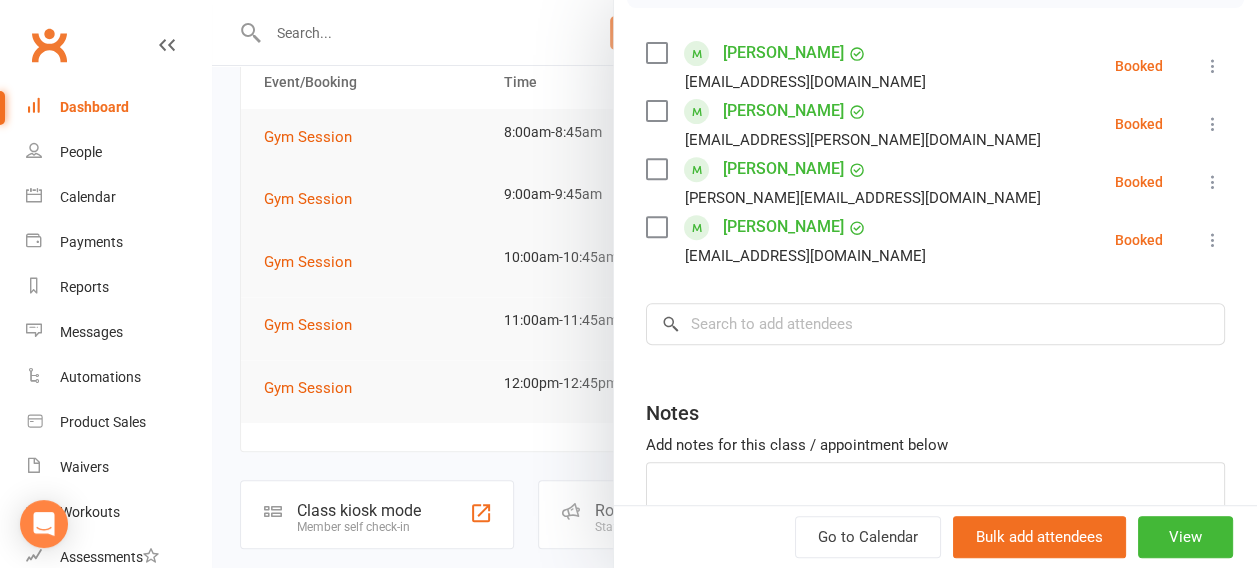 click at bounding box center [734, 284] 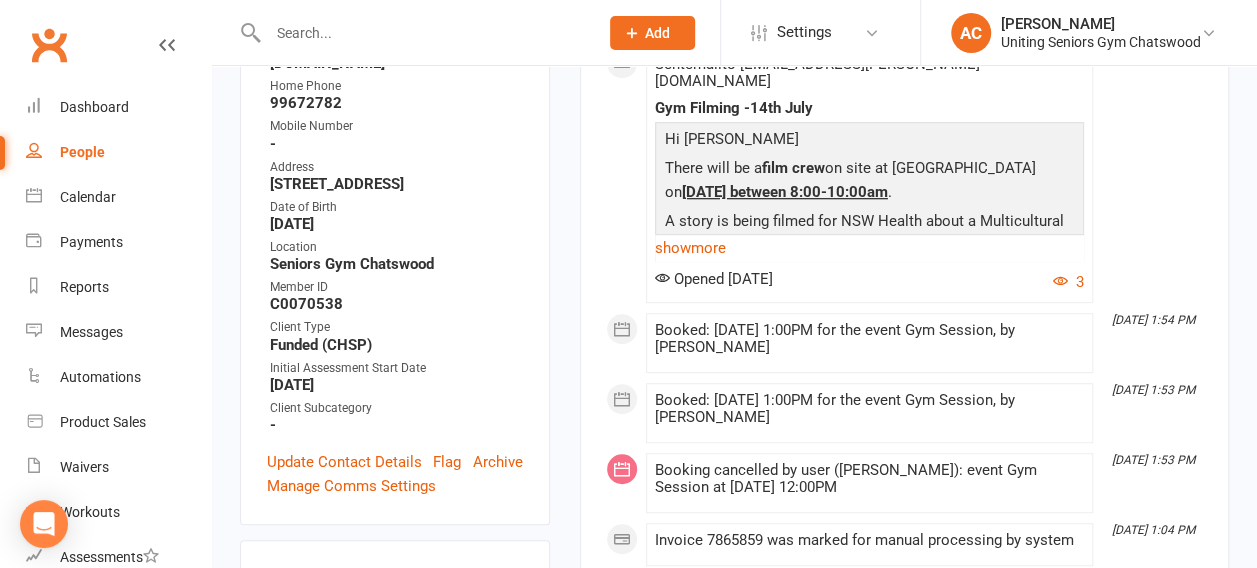 scroll, scrollTop: 551, scrollLeft: 0, axis: vertical 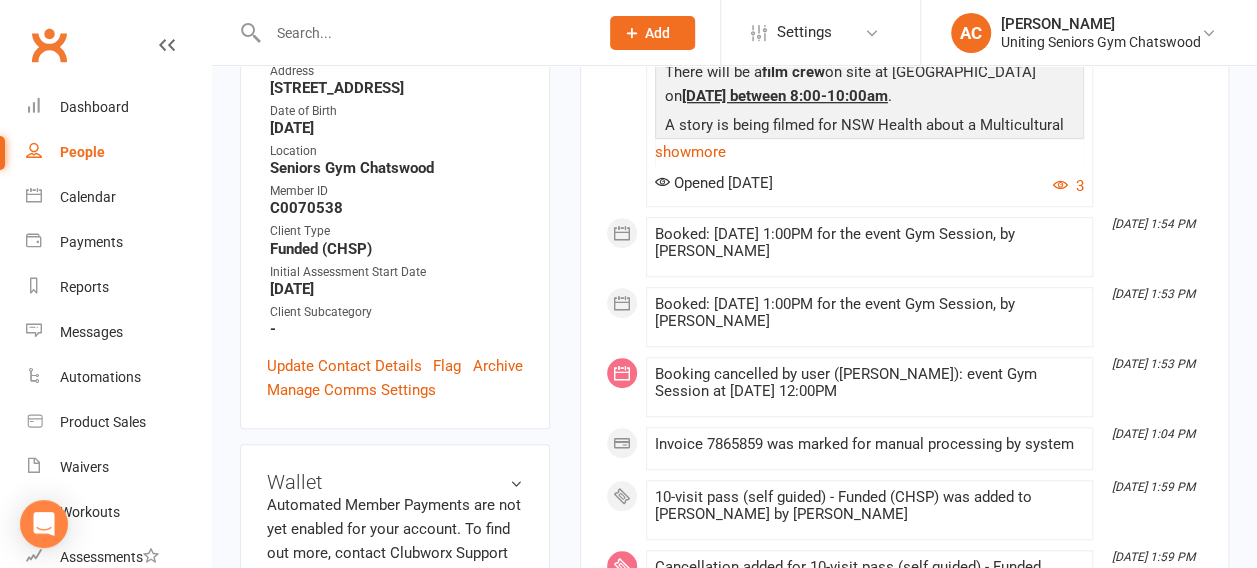 click on "Booked: 10 Jul 2025 at 1:00PM for the event Gym Session, by Tyler Ryan" at bounding box center (869, 313) 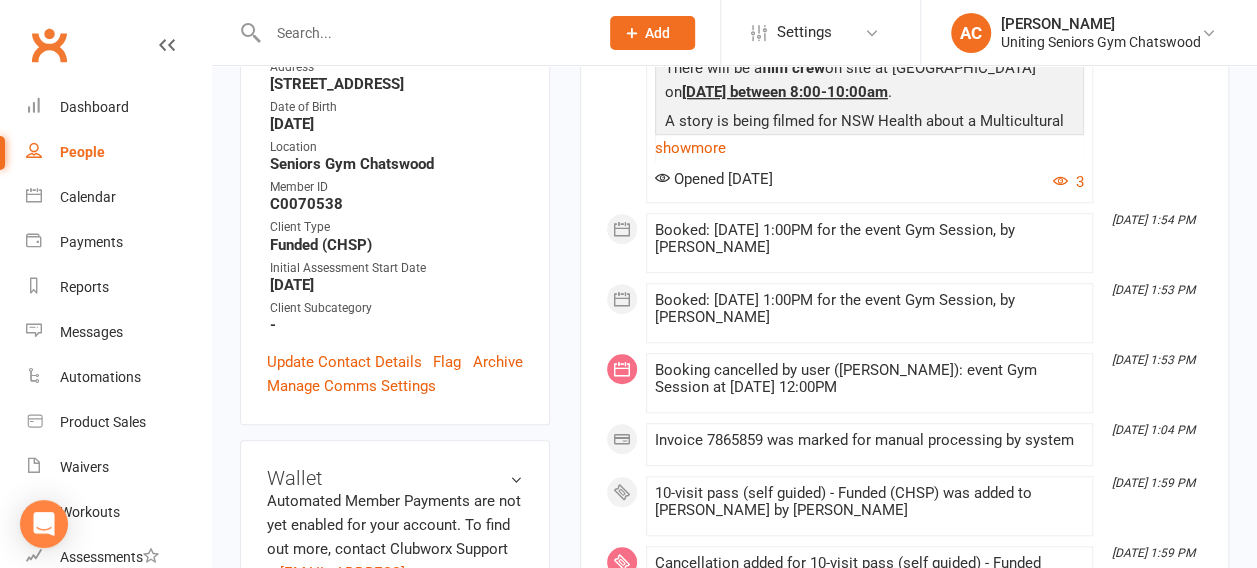 scroll, scrollTop: 556, scrollLeft: 0, axis: vertical 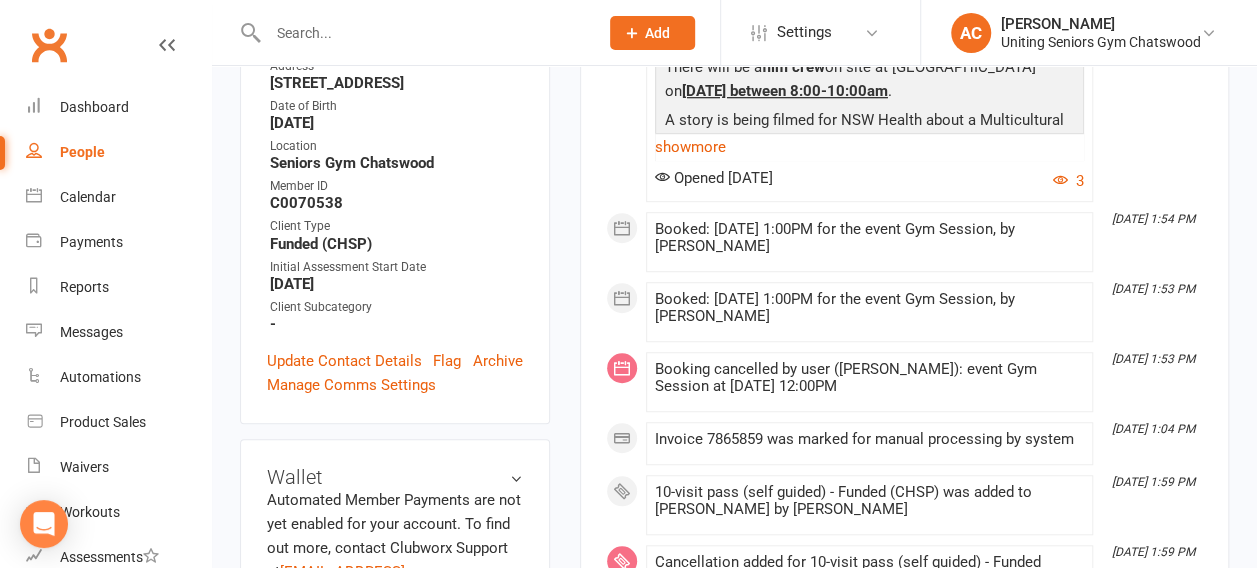 click on "Booked: 10 Jul 2025 at 1:00PM for the event Gym Session, by Tyler Ryan" at bounding box center (869, 308) 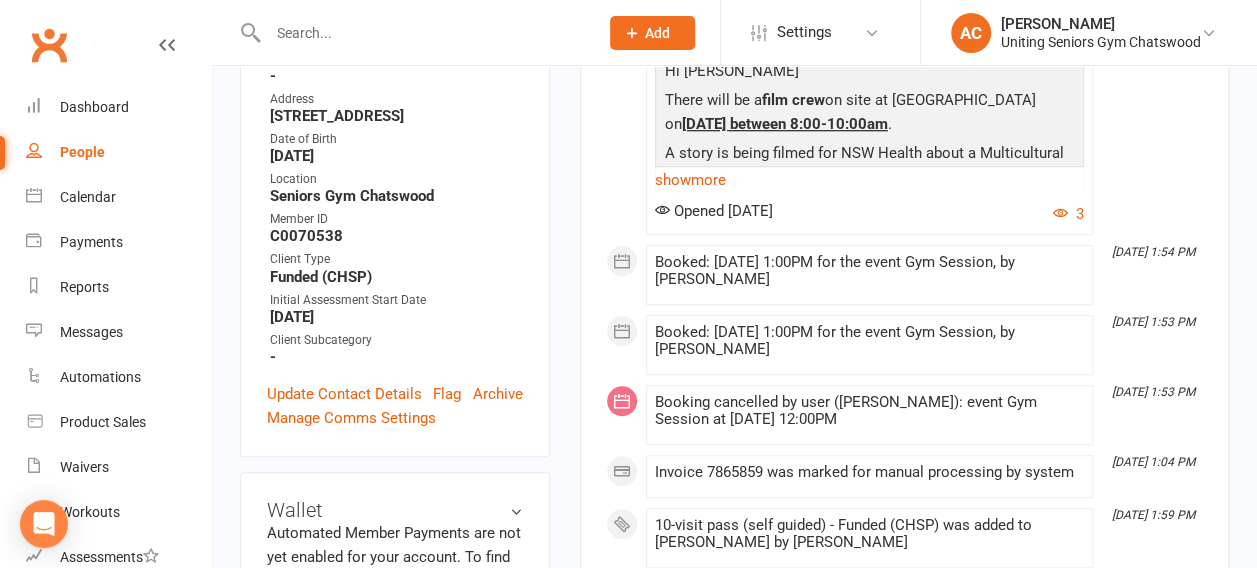 scroll, scrollTop: 0, scrollLeft: 0, axis: both 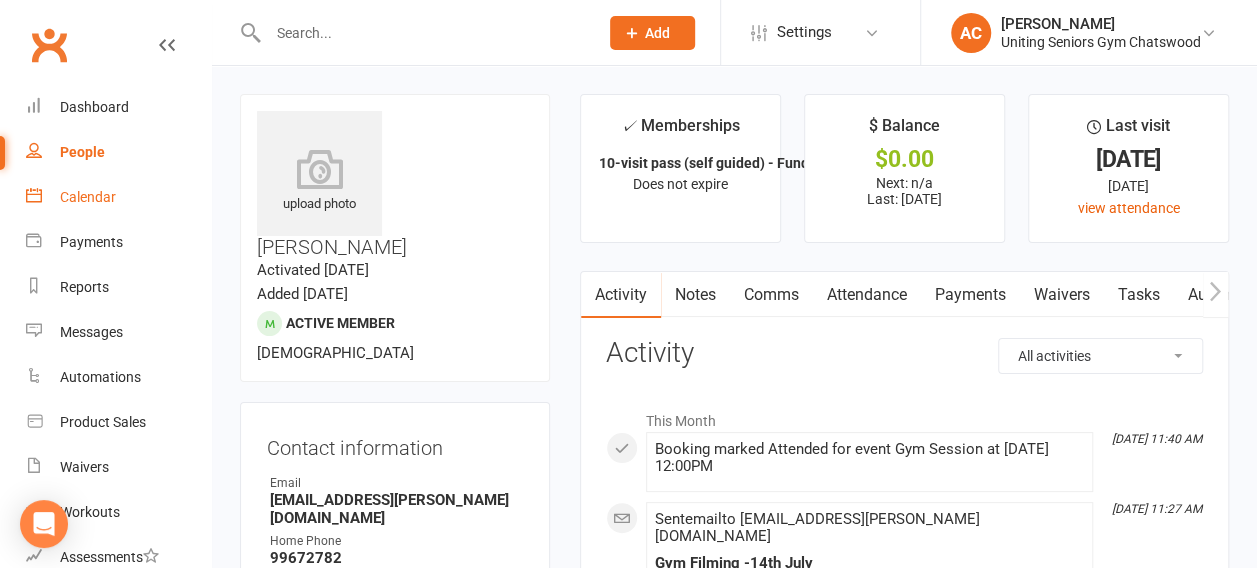 click on "Calendar" at bounding box center [118, 197] 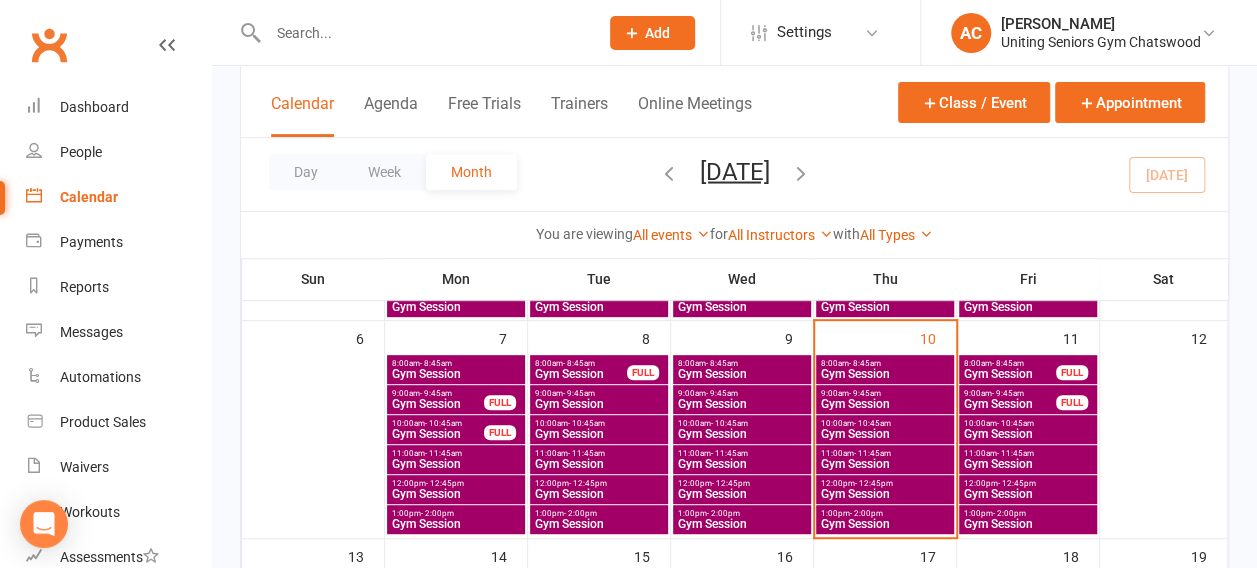 scroll, scrollTop: 324, scrollLeft: 0, axis: vertical 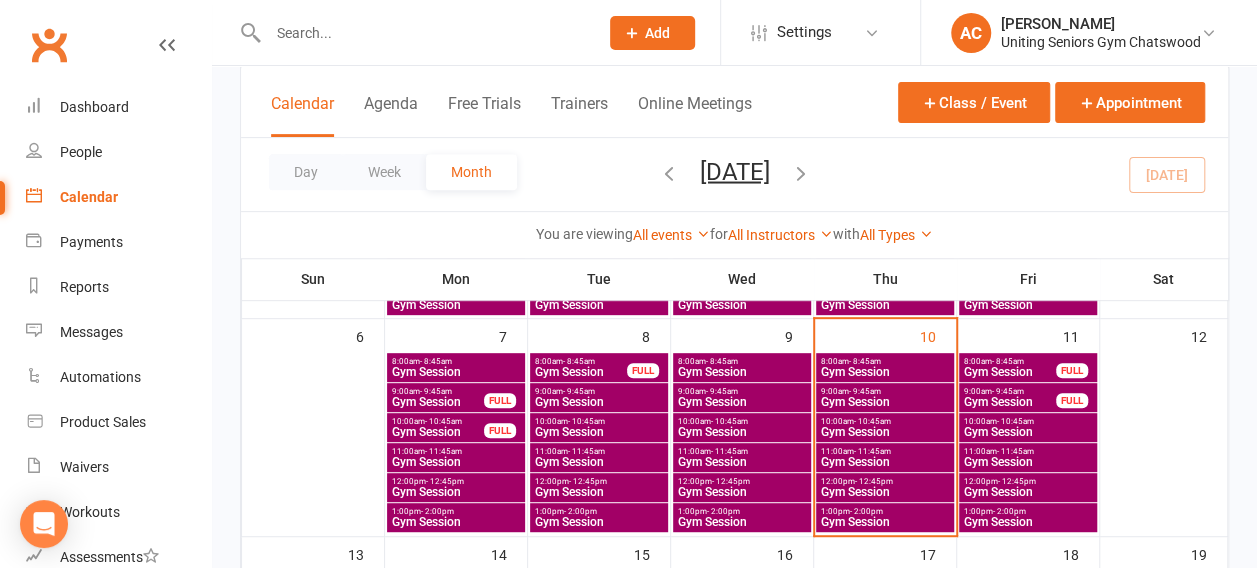 click on "Gym Session" at bounding box center [885, 522] 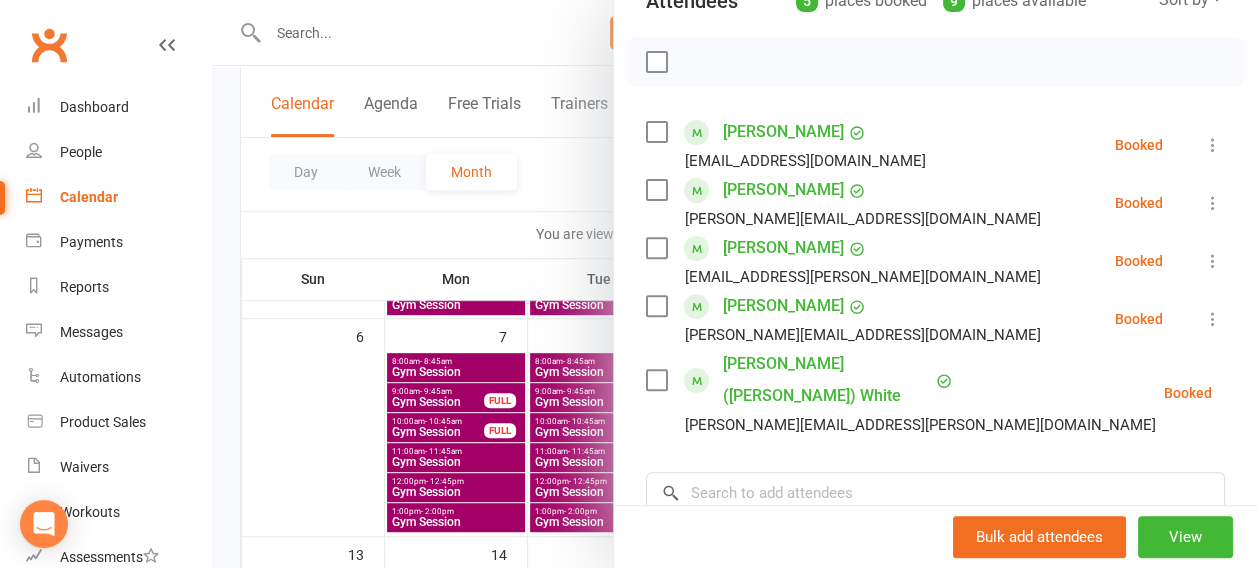 scroll, scrollTop: 265, scrollLeft: 0, axis: vertical 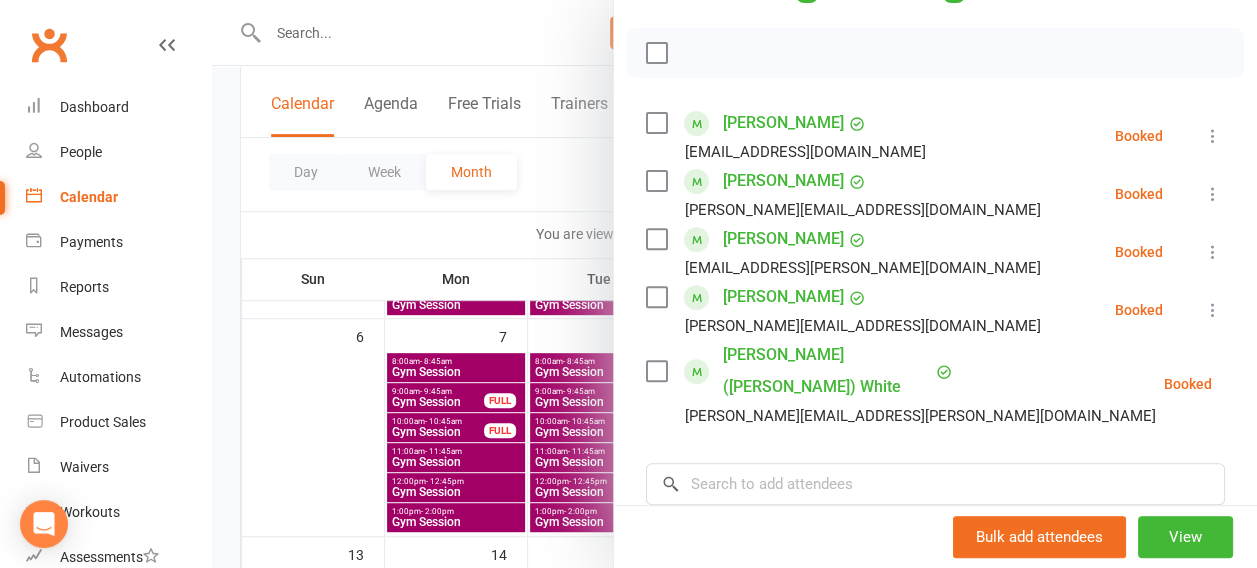 click at bounding box center (1213, 252) 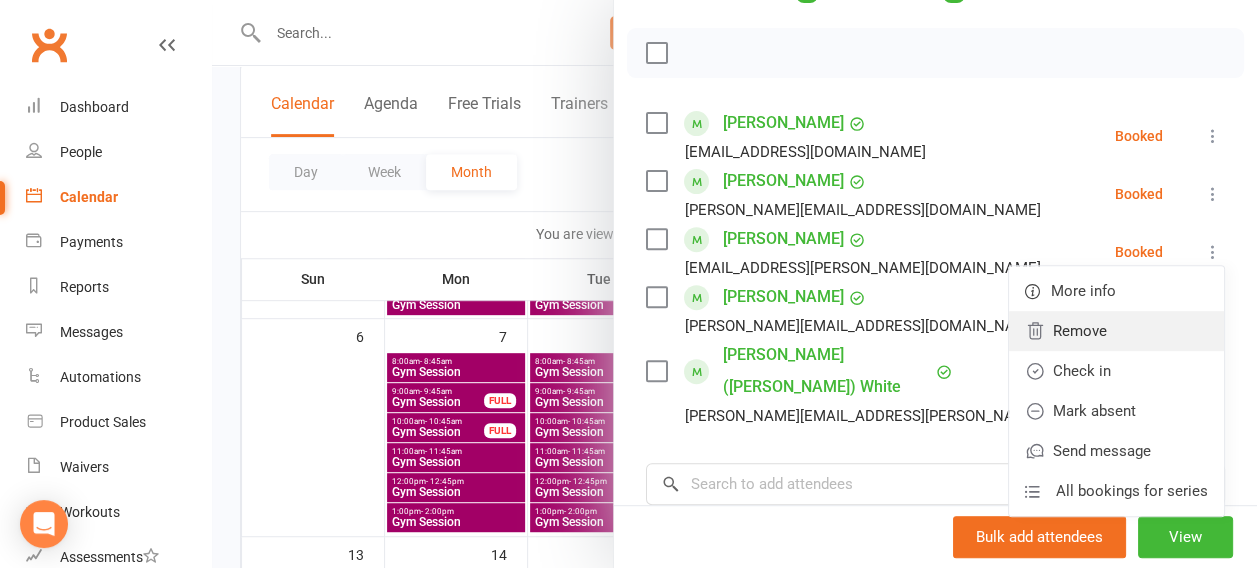 click on "Remove" at bounding box center [1116, 331] 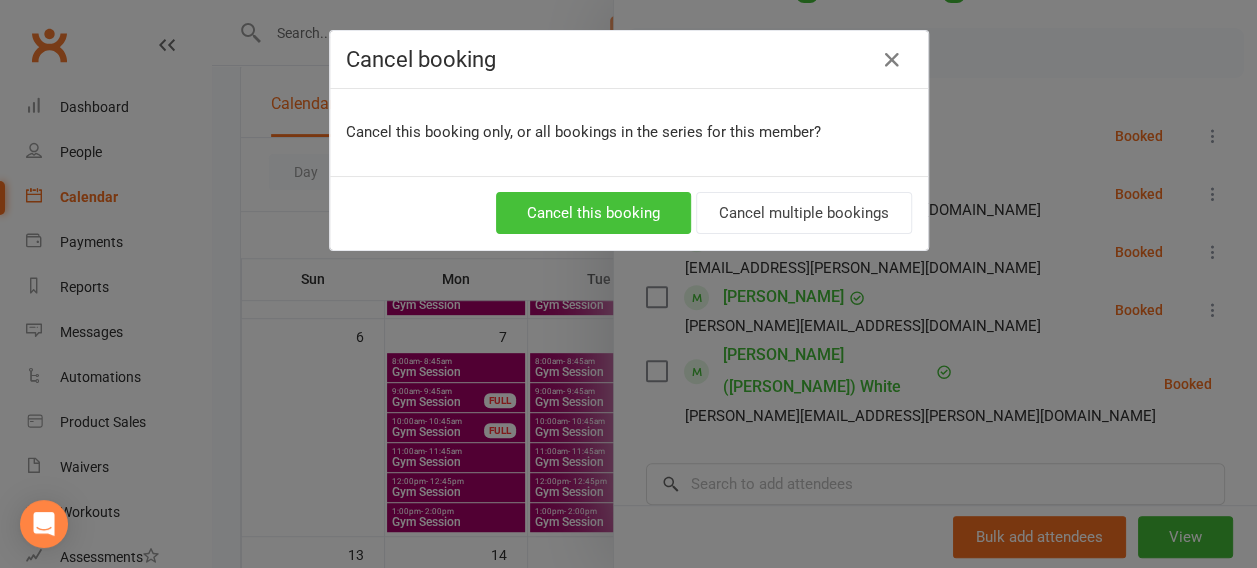 click on "Cancel this booking" at bounding box center [593, 213] 